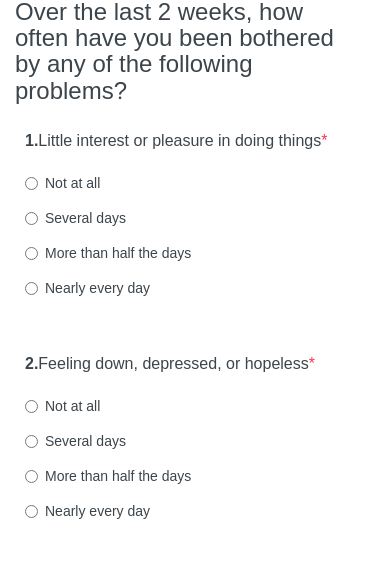 scroll, scrollTop: 205, scrollLeft: 0, axis: vertical 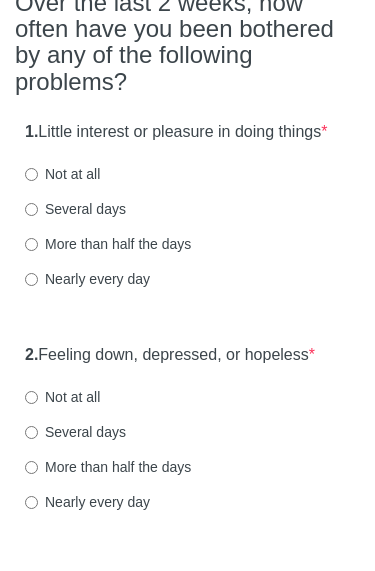 click on "Not at all" at bounding box center (62, 175) 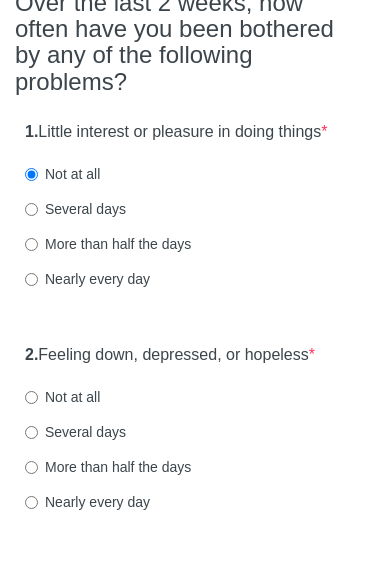 click on "Not at all" at bounding box center [31, 398] 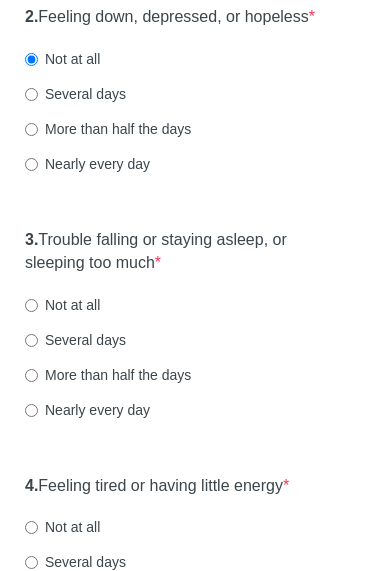 scroll, scrollTop: 568, scrollLeft: 0, axis: vertical 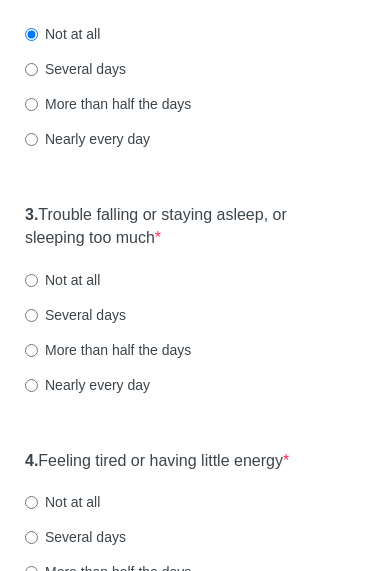 click on "Several days" at bounding box center (31, 316) 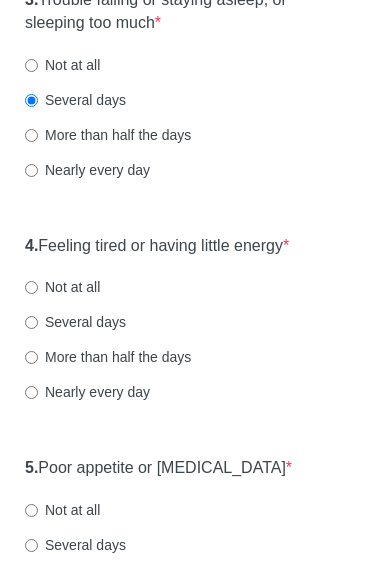 scroll, scrollTop: 785, scrollLeft: 0, axis: vertical 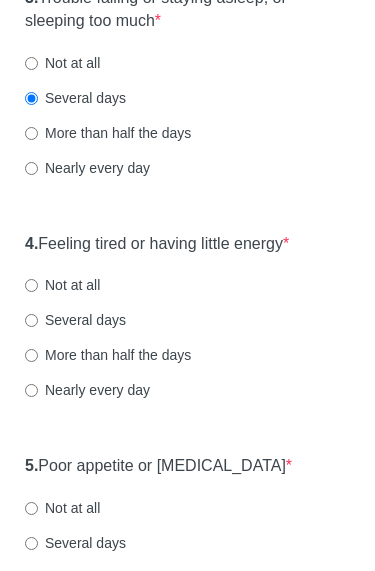 click on "Several days" at bounding box center [31, 321] 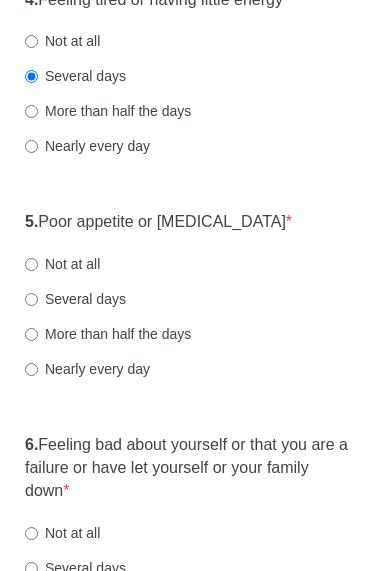 scroll, scrollTop: 1031, scrollLeft: 0, axis: vertical 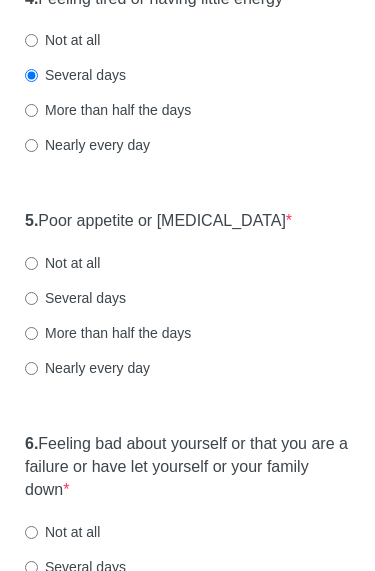 click on "Not at all" at bounding box center (31, 263) 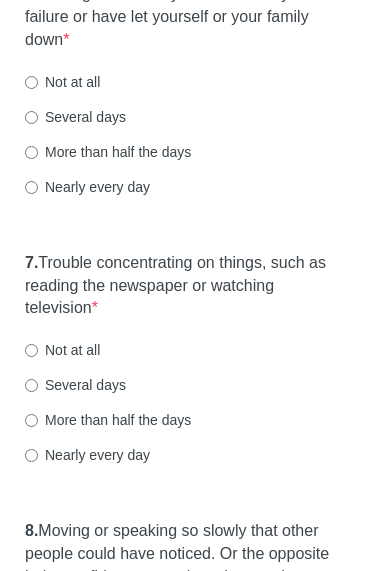 scroll, scrollTop: 1480, scrollLeft: 0, axis: vertical 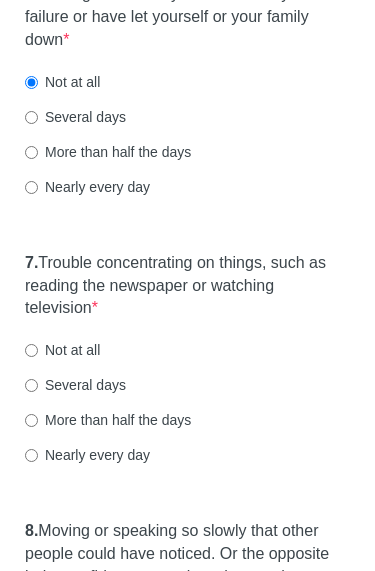 click on "Not at all" at bounding box center [31, 351] 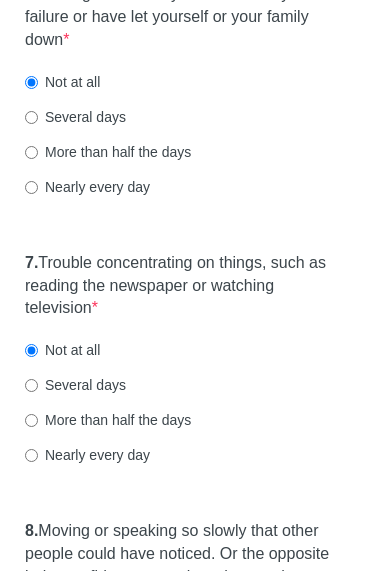 click on "Several days" at bounding box center [31, 386] 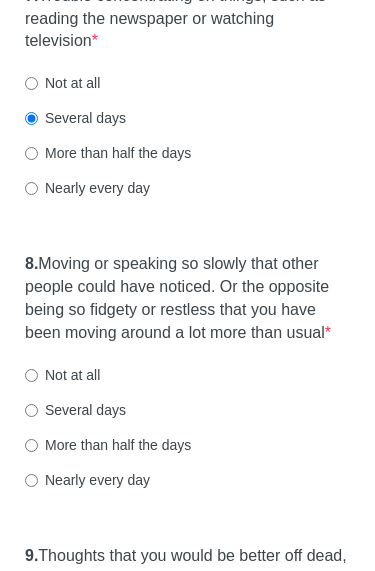 scroll, scrollTop: 1748, scrollLeft: 0, axis: vertical 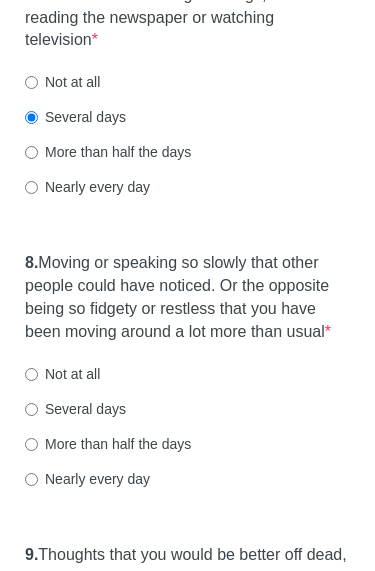 click on "Not at all" at bounding box center [62, 375] 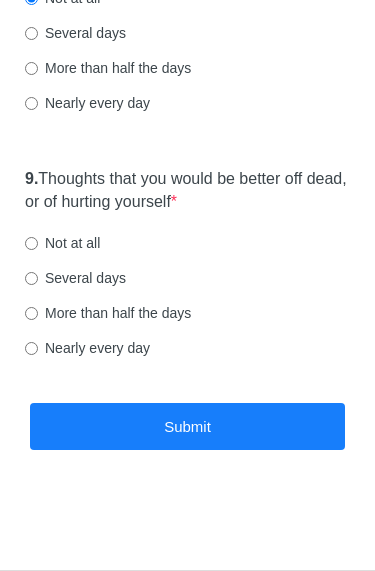 scroll, scrollTop: 2158, scrollLeft: 0, axis: vertical 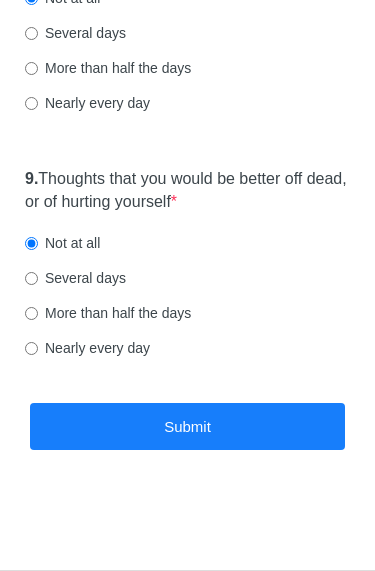 click on "Submit" at bounding box center [187, 426] 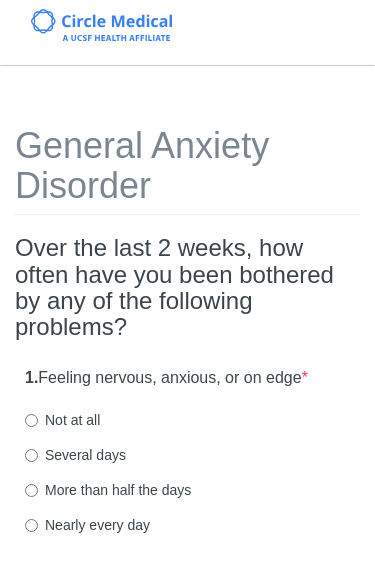 scroll, scrollTop: 0, scrollLeft: 0, axis: both 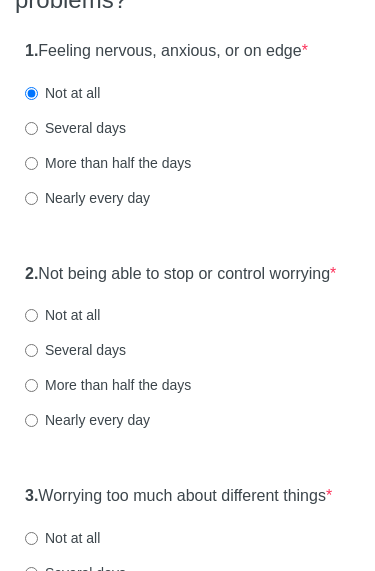 click on "Not at all" at bounding box center [31, 315] 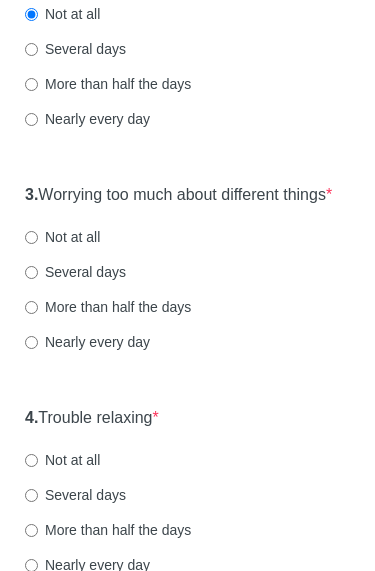 scroll, scrollTop: 631, scrollLeft: 0, axis: vertical 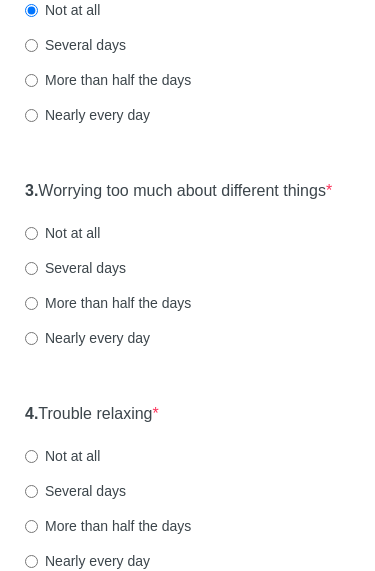 click on "Not at all" at bounding box center (31, 234) 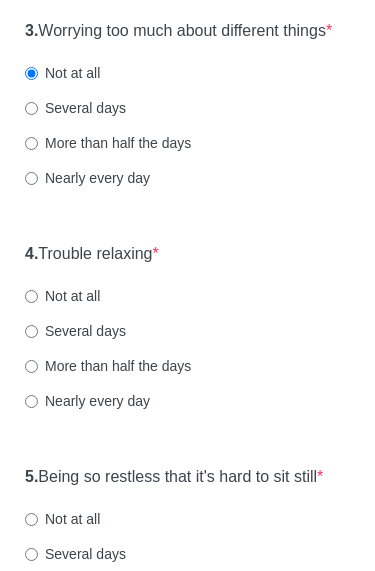 scroll, scrollTop: 922, scrollLeft: 0, axis: vertical 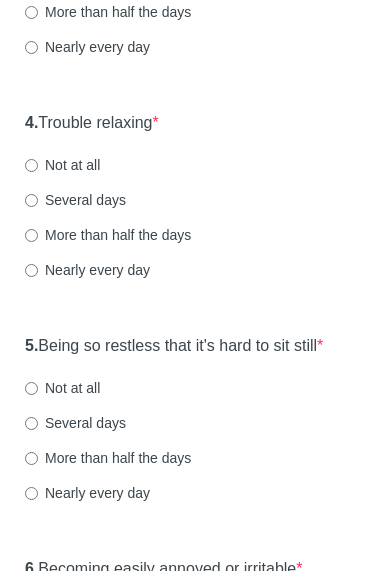 click on "Not at all" at bounding box center [31, 166] 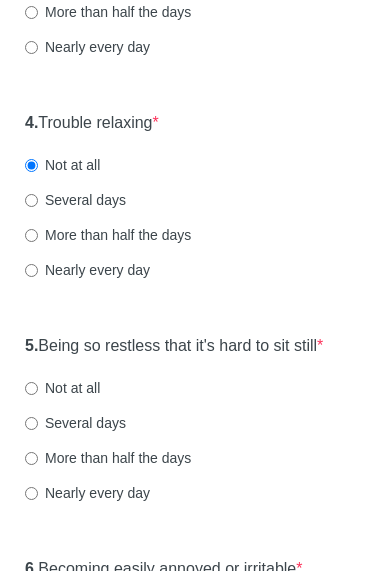 click on "Several days" at bounding box center [75, 201] 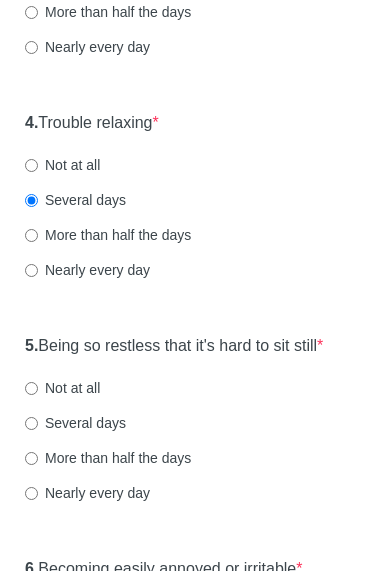 click on "Several days" at bounding box center (75, 424) 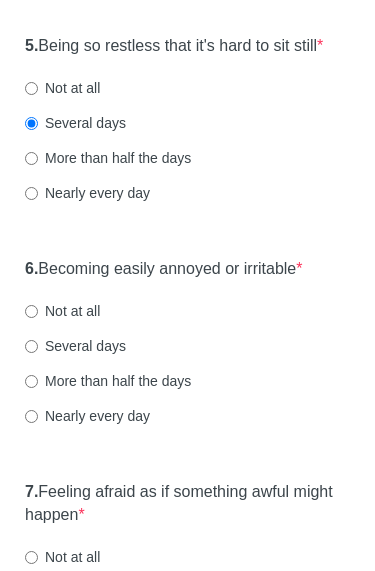 scroll, scrollTop: 1223, scrollLeft: 0, axis: vertical 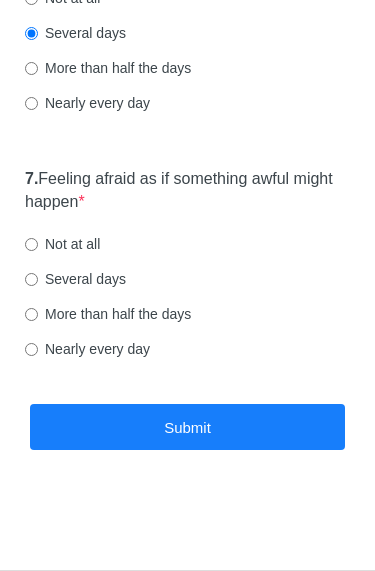 click on "Not at all" at bounding box center [31, 244] 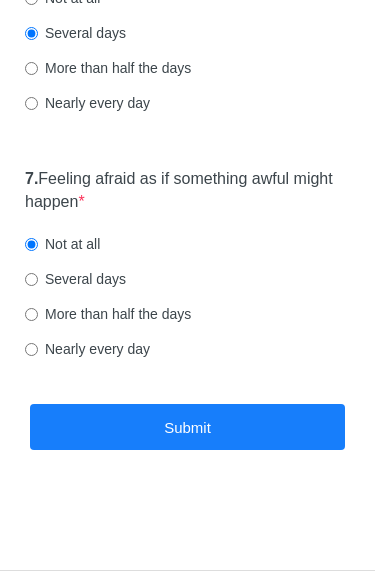 click on "Submit" at bounding box center (187, 427) 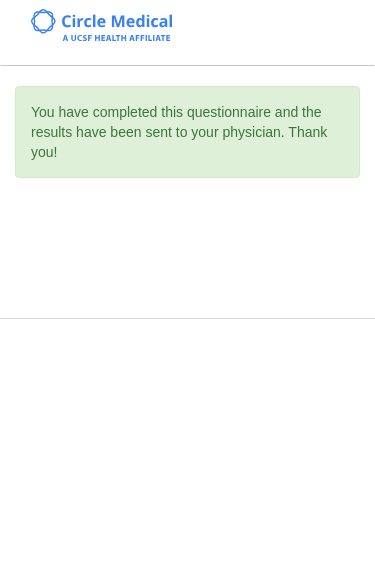 scroll, scrollTop: 0, scrollLeft: 0, axis: both 